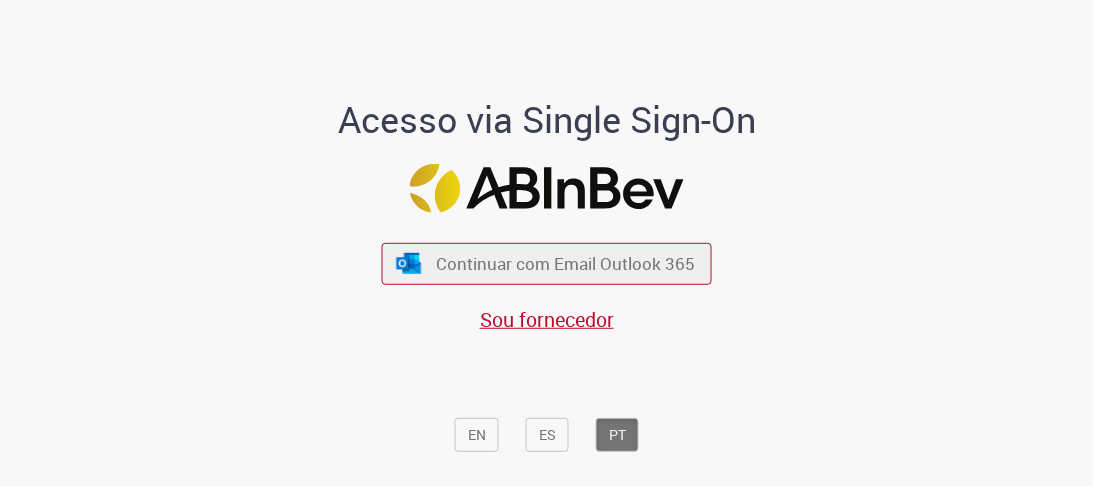 scroll, scrollTop: 0, scrollLeft: 0, axis: both 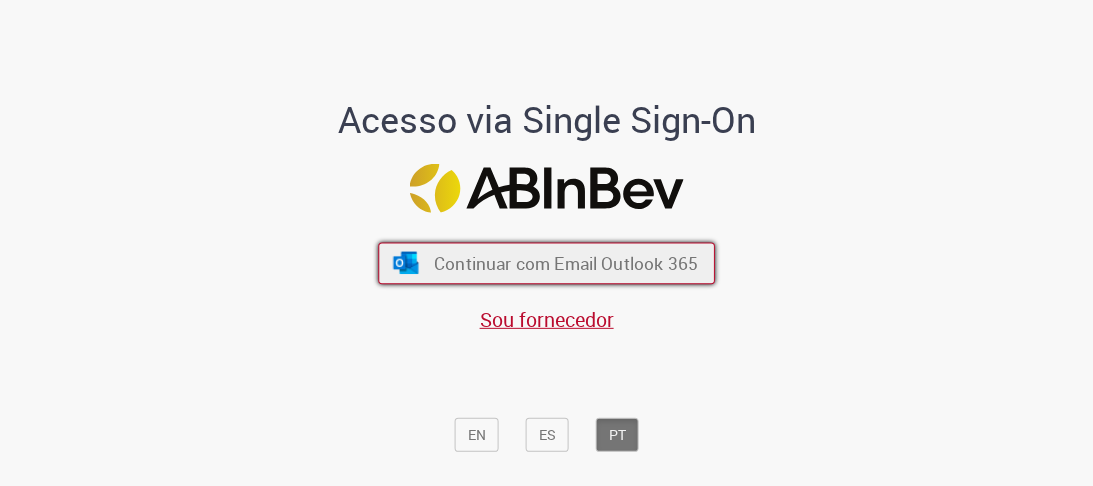 click on "Continuar com Email Outlook 365" at bounding box center [566, 263] 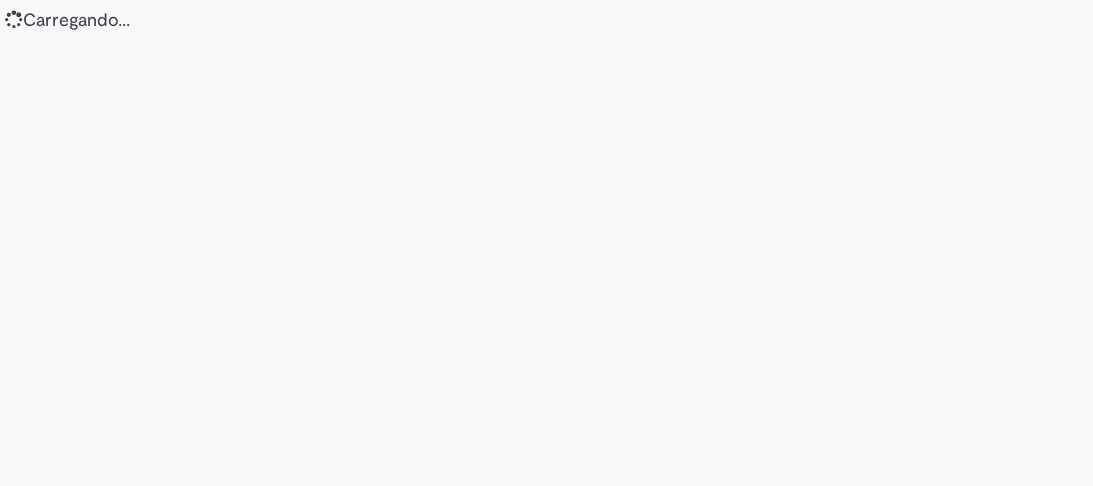 scroll, scrollTop: 0, scrollLeft: 0, axis: both 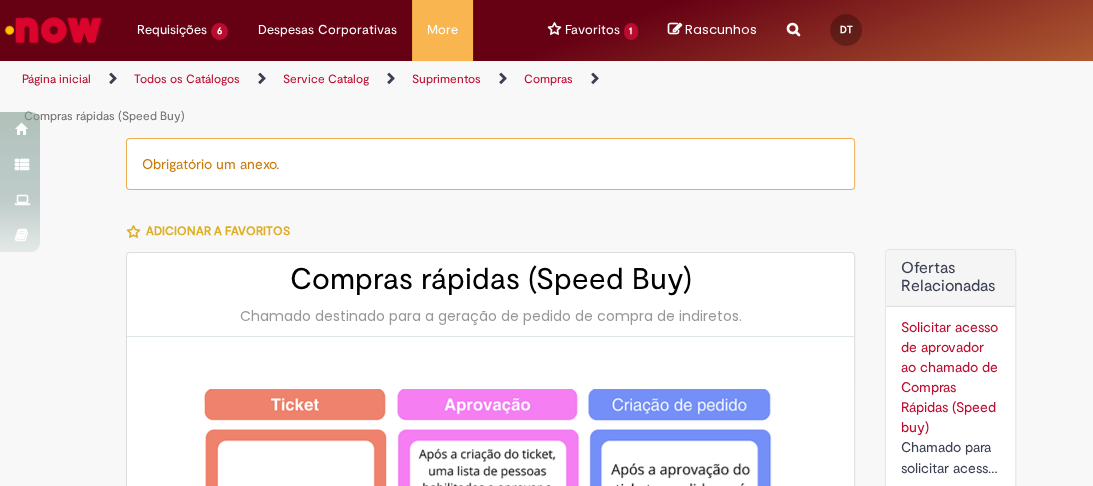 type on "********" 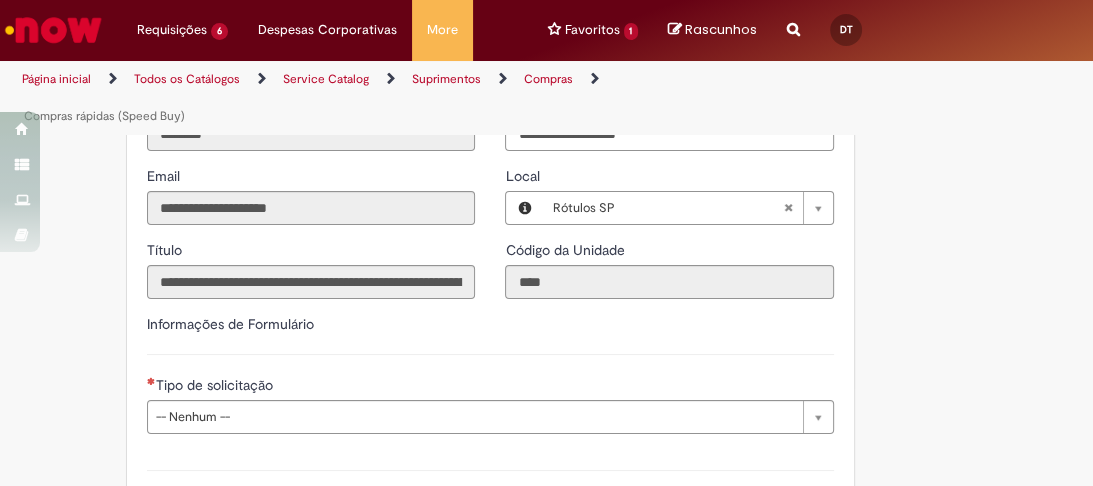 scroll, scrollTop: 2720, scrollLeft: 0, axis: vertical 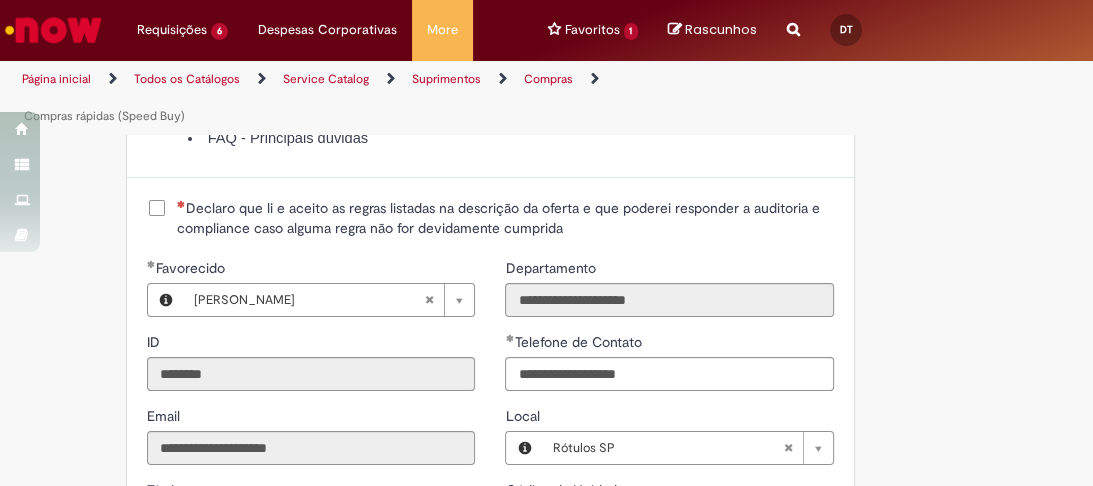 click on "Declaro que li e aceito as regras listadas na descrição da oferta e que poderei responder a auditoria e compliance caso alguma regra não for devidamente cumprida" at bounding box center (505, 218) 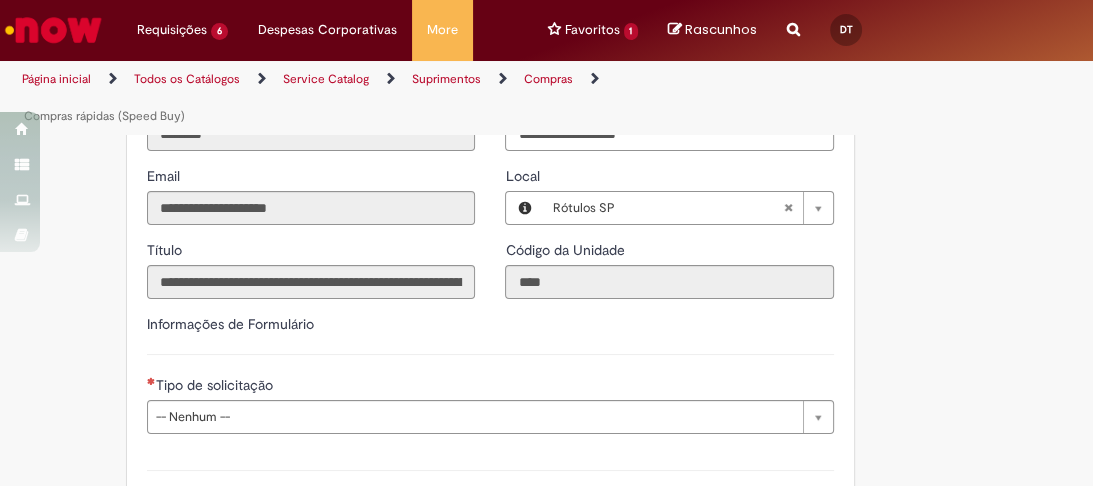 scroll, scrollTop: 3120, scrollLeft: 0, axis: vertical 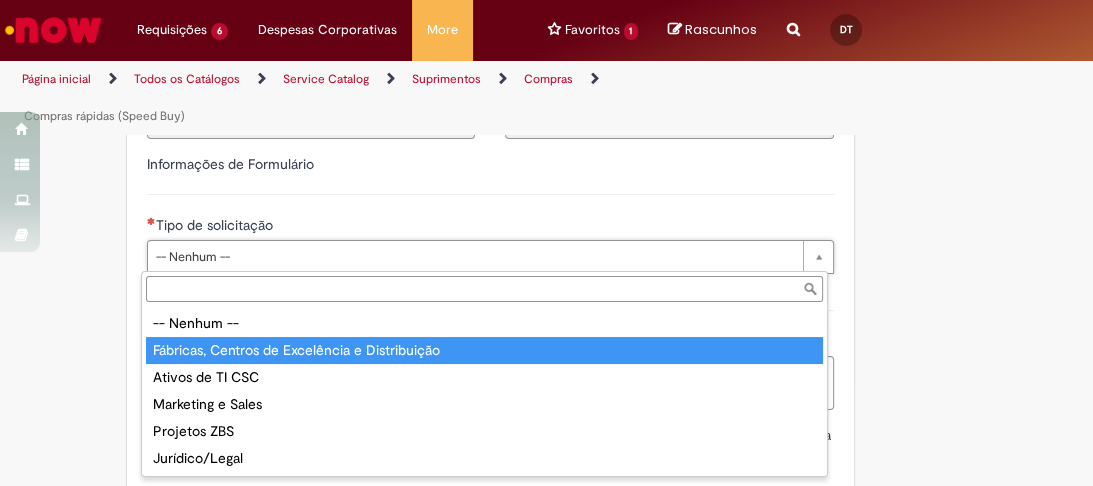 drag, startPoint x: 285, startPoint y: 346, endPoint x: 296, endPoint y: 342, distance: 11.7046995 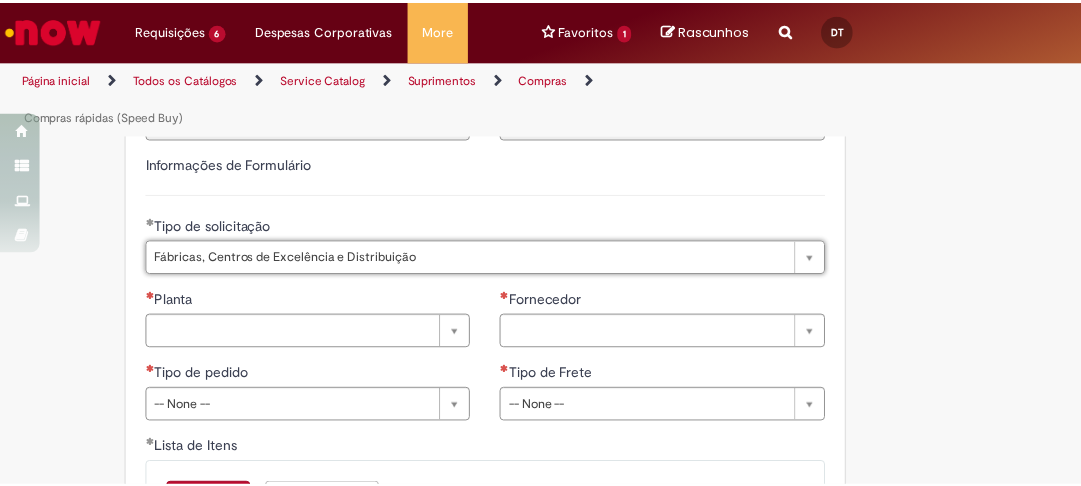 scroll, scrollTop: 3200, scrollLeft: 0, axis: vertical 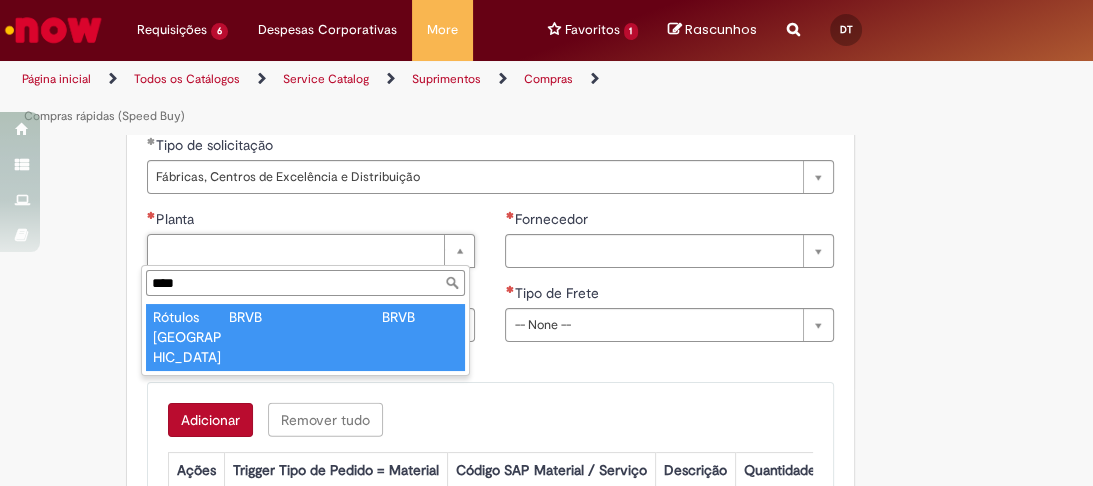 type on "****" 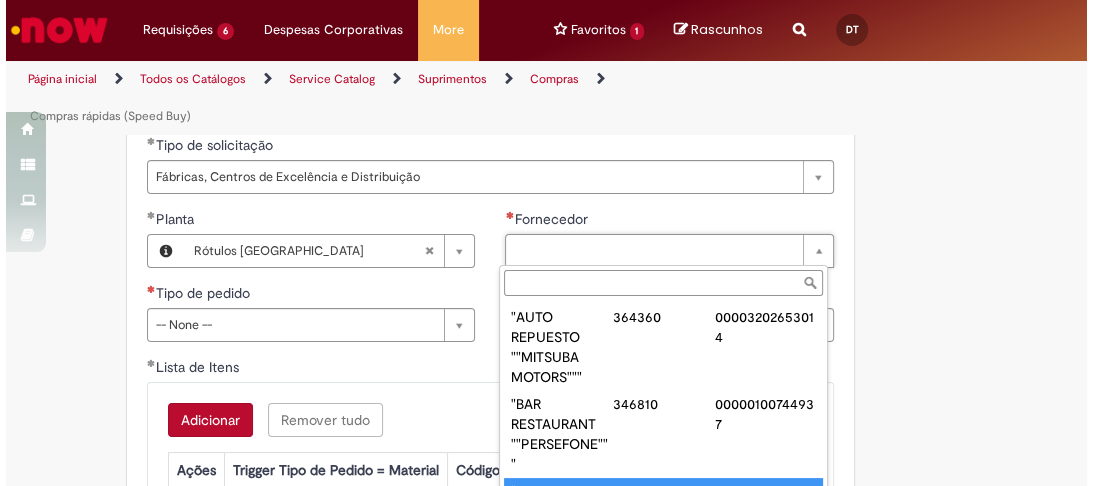 scroll, scrollTop: 40, scrollLeft: 0, axis: vertical 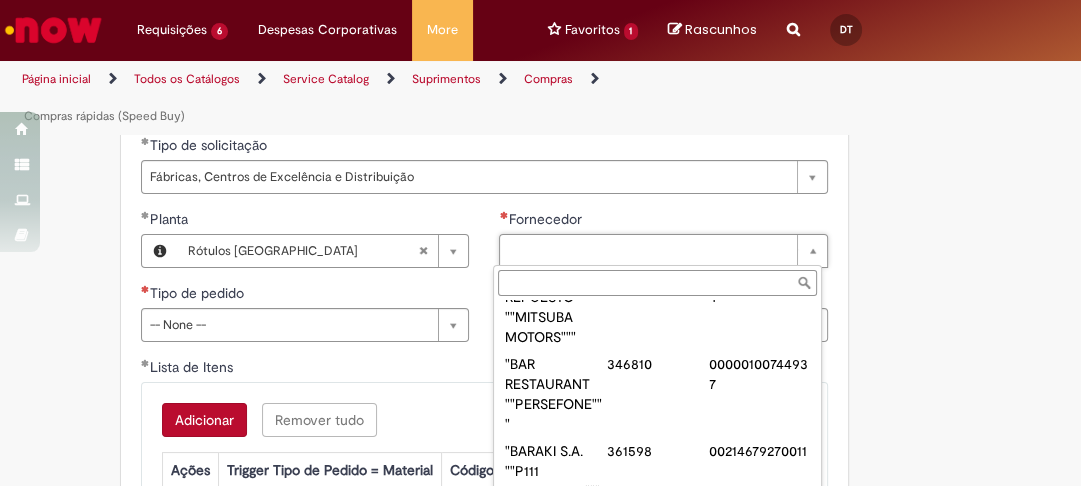 paste on "**********" 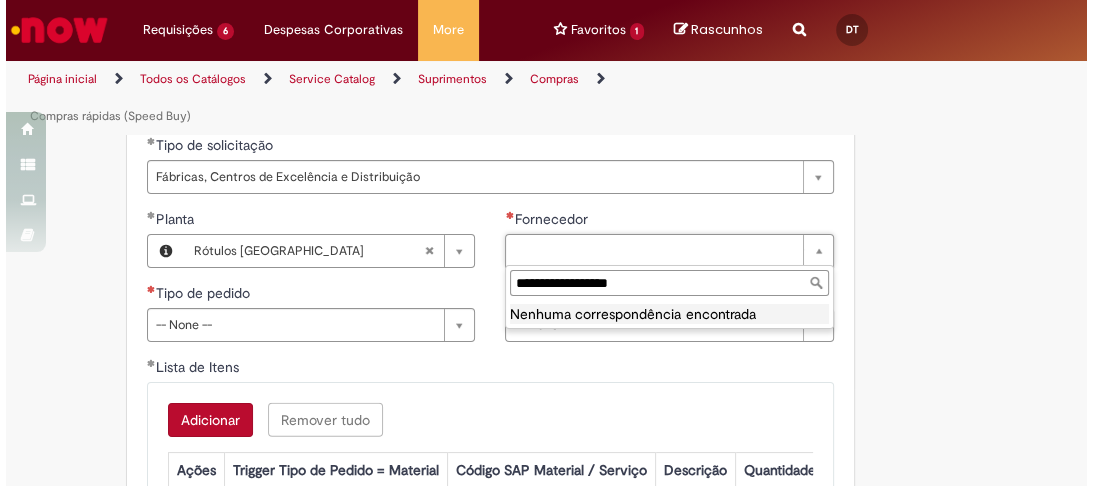 scroll, scrollTop: 0, scrollLeft: 0, axis: both 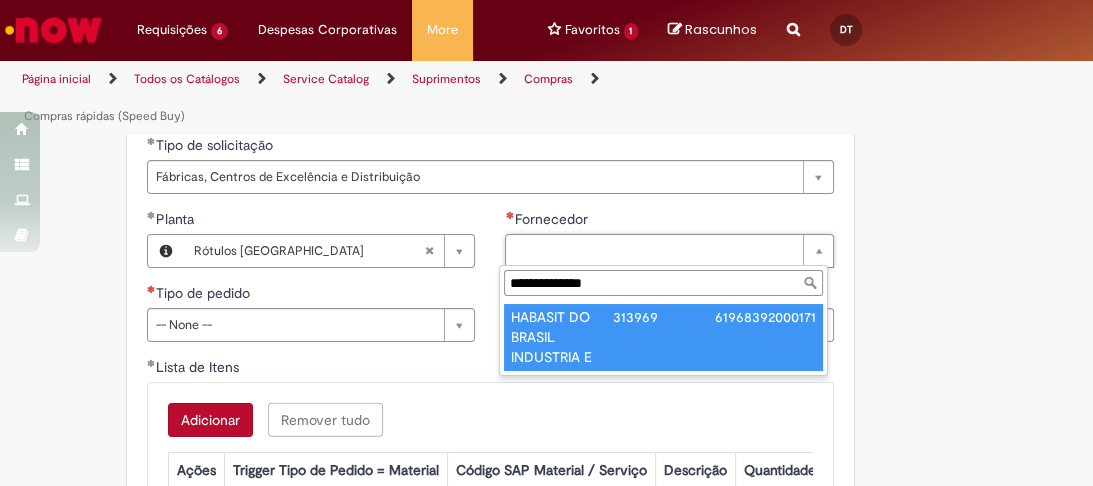 type on "**********" 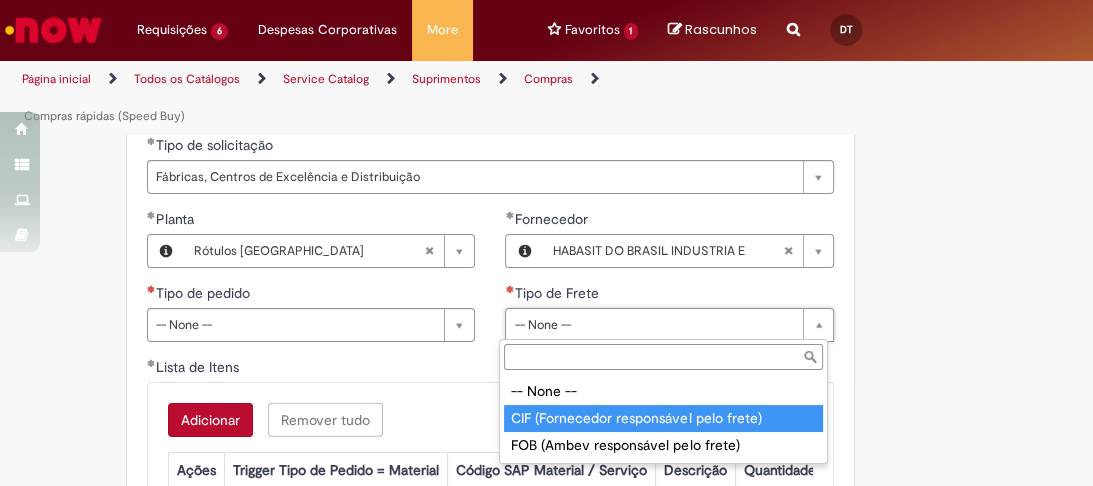 type on "**********" 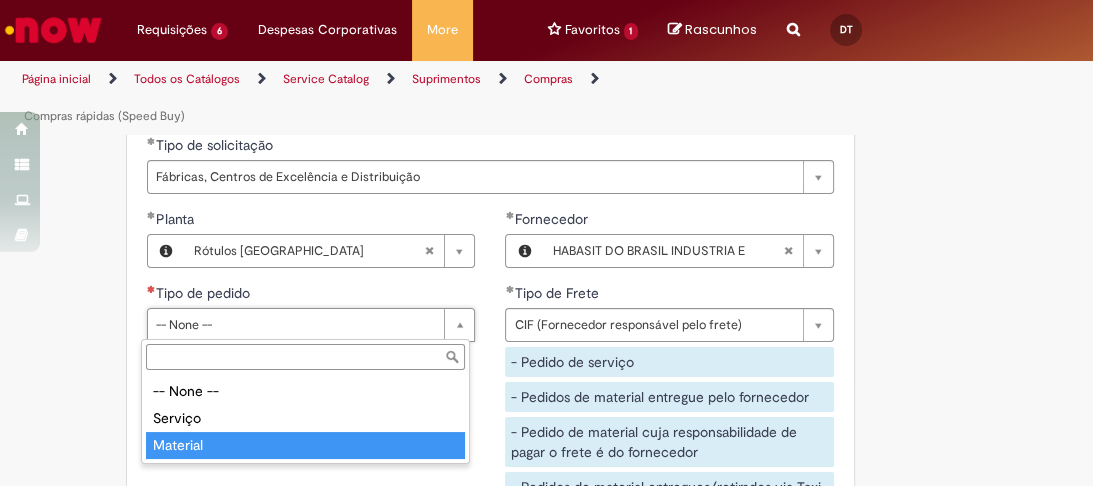type on "********" 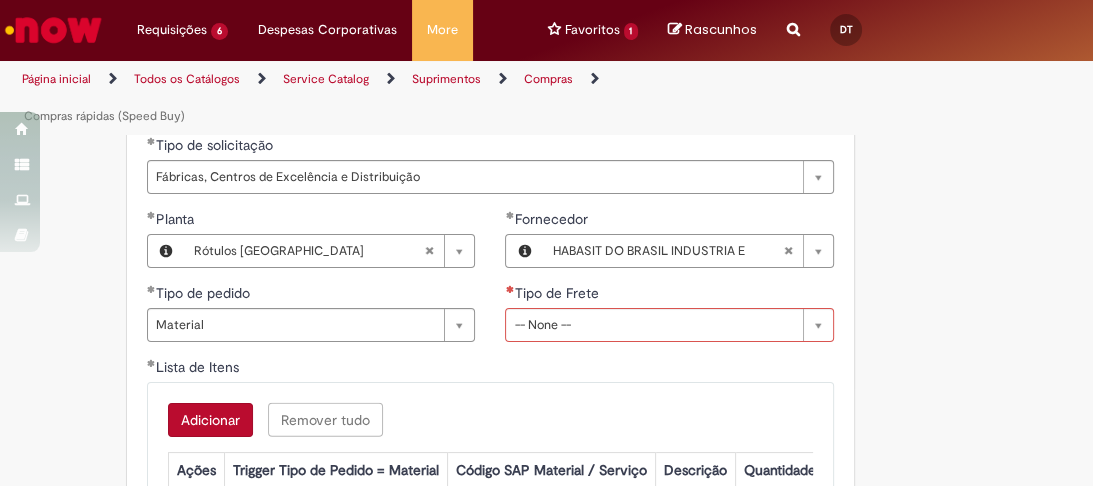 click on "**********" at bounding box center [311, 283] 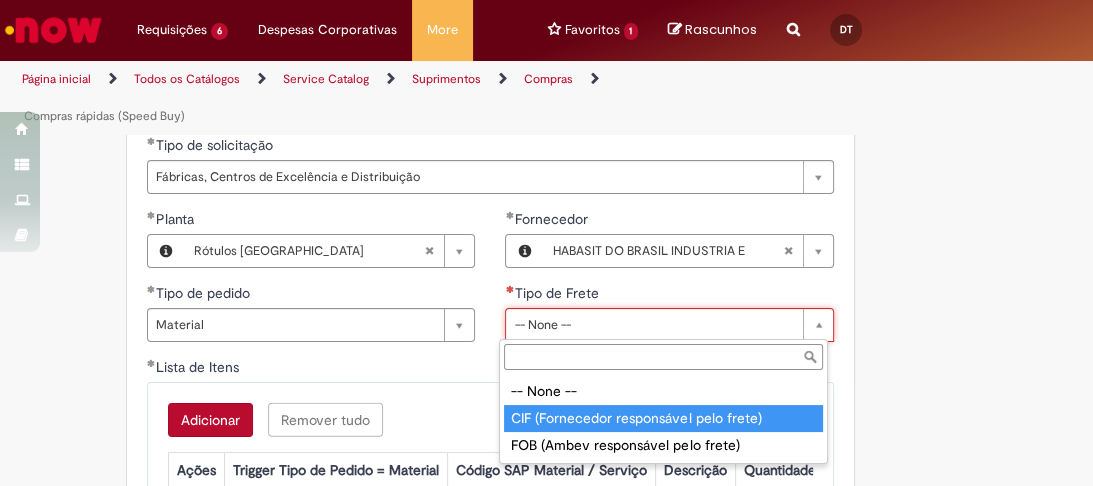 type on "**********" 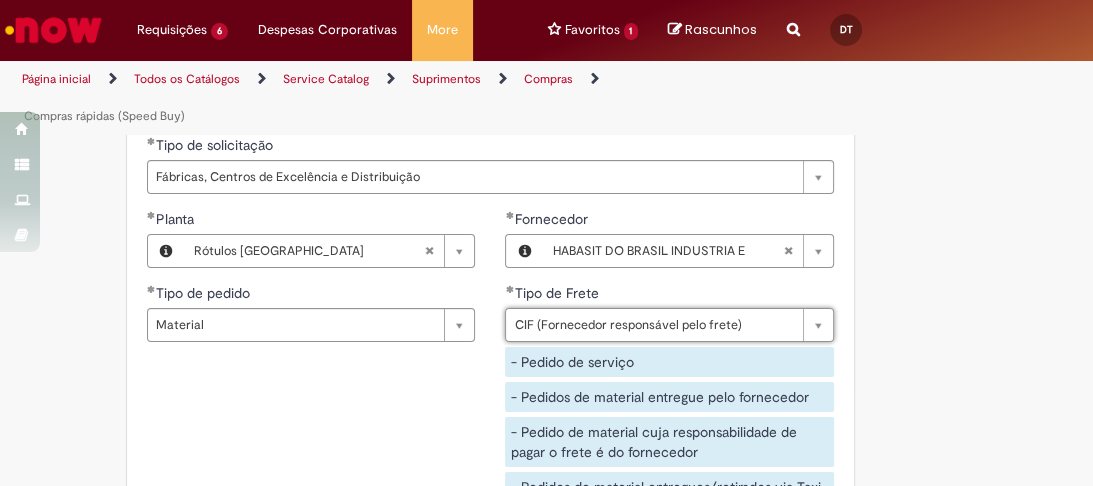 click on "**********" at bounding box center (490, 383) 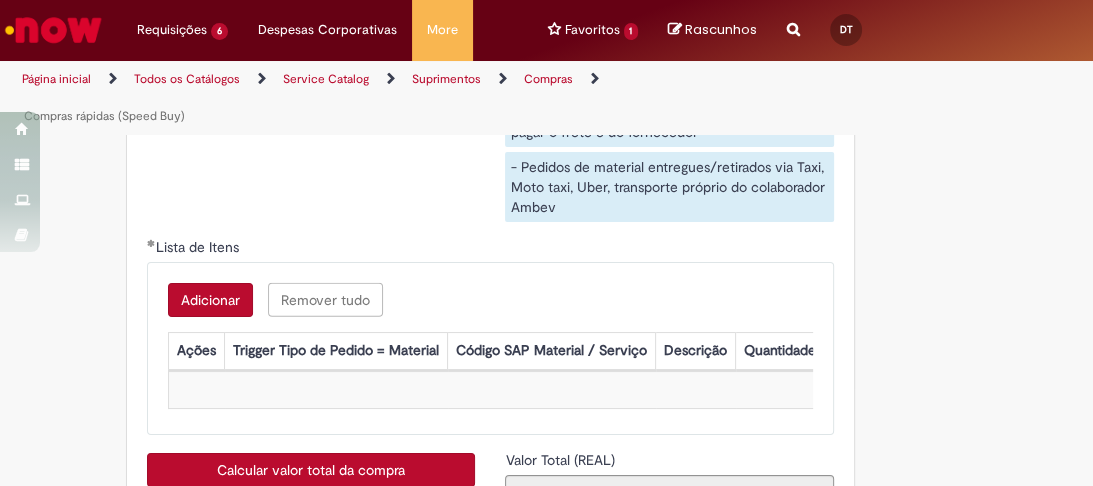scroll, scrollTop: 3680, scrollLeft: 0, axis: vertical 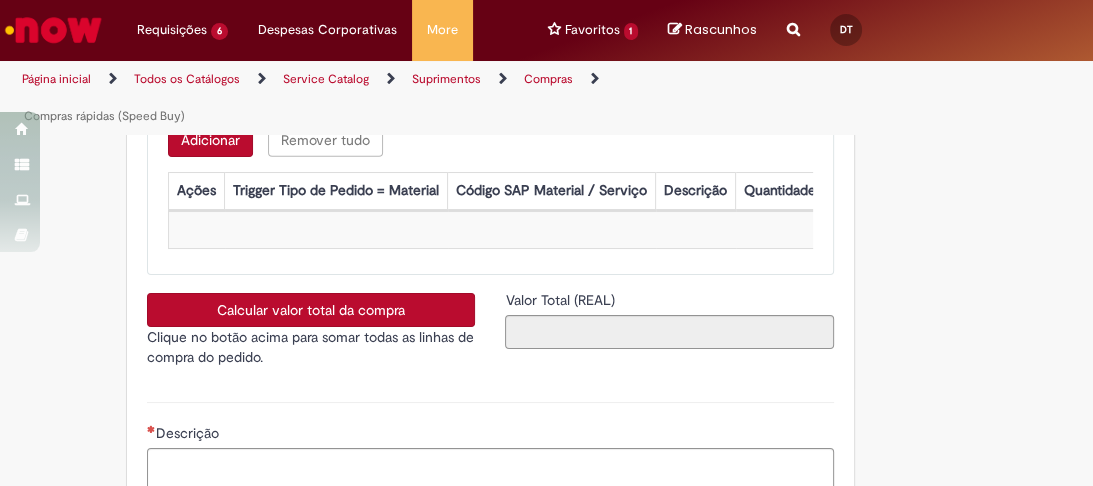 click on "Adicionar" at bounding box center (210, 140) 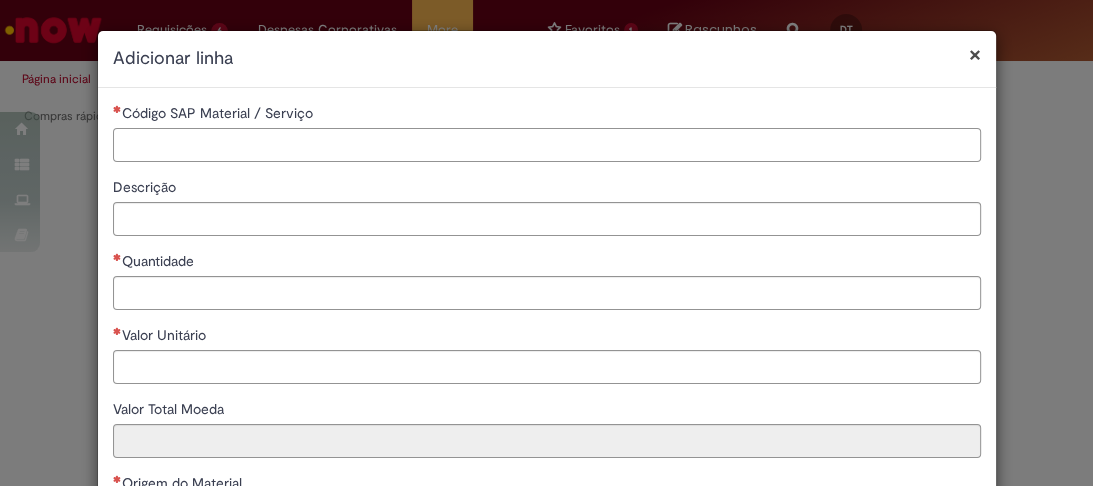 click on "Código SAP Material / Serviço" at bounding box center (547, 145) 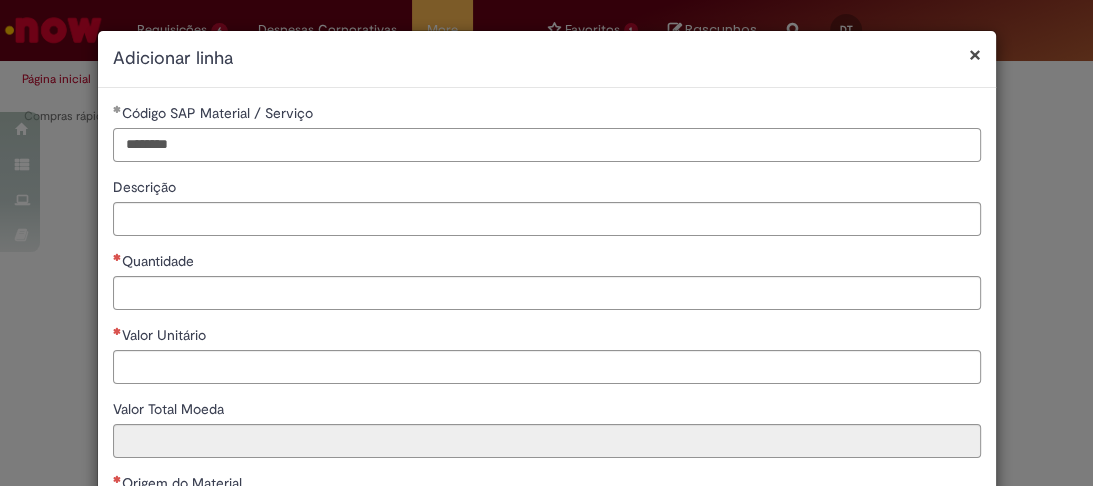 type on "********" 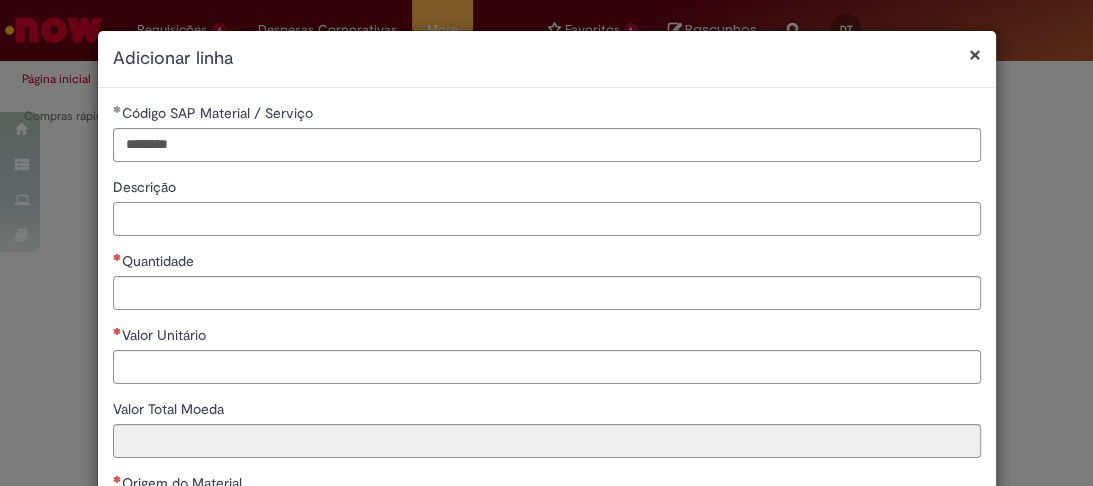 click on "Descrição" at bounding box center [547, 219] 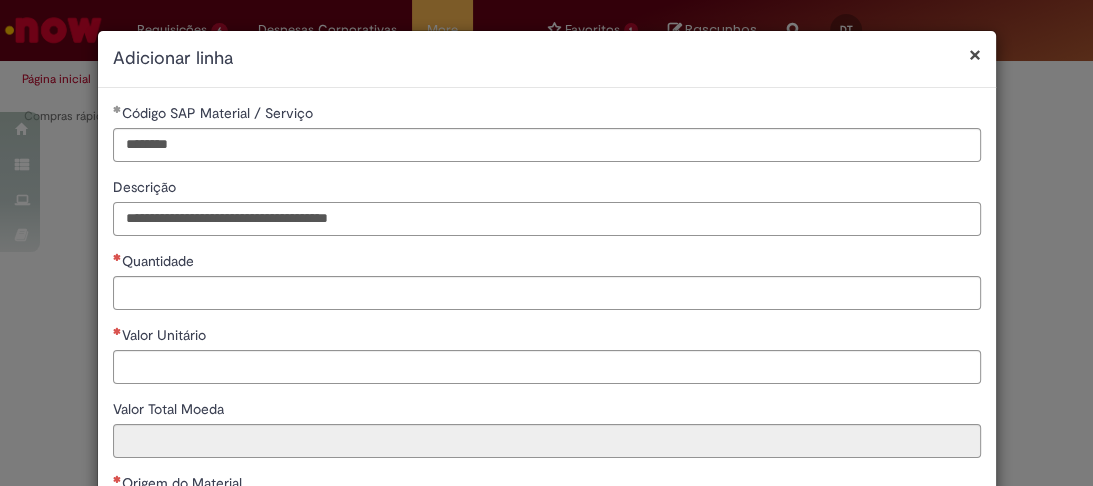 type on "**********" 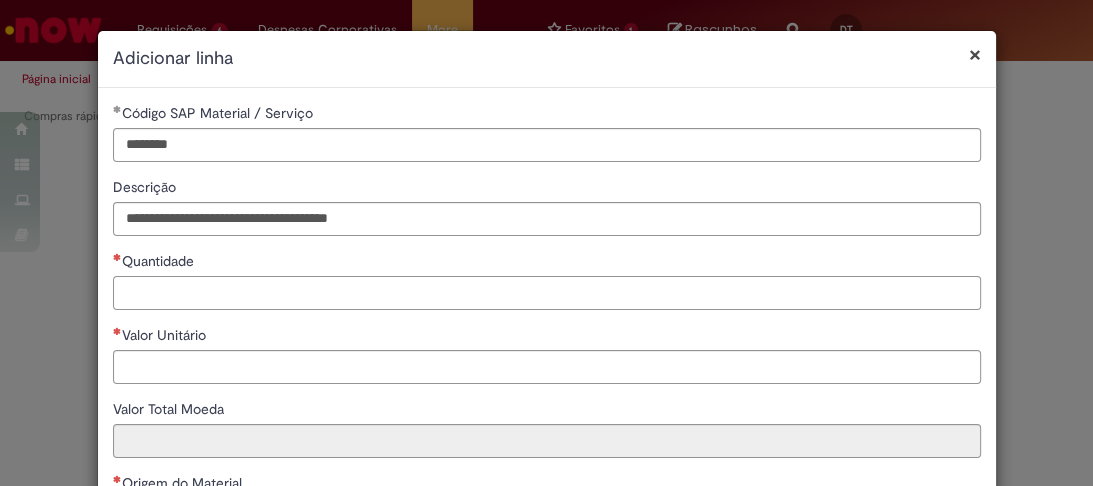 drag, startPoint x: 255, startPoint y: 281, endPoint x: 262, endPoint y: 300, distance: 20.248457 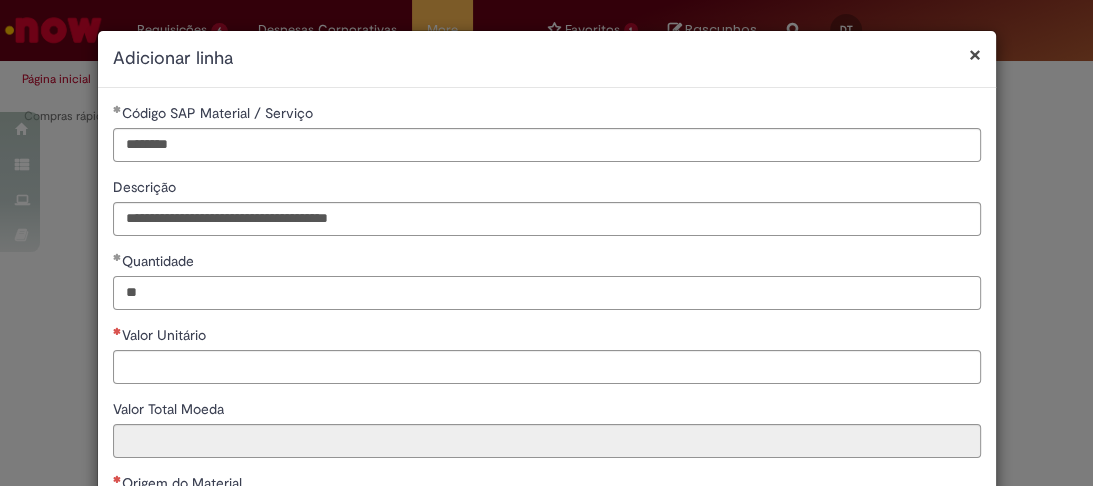 type on "**" 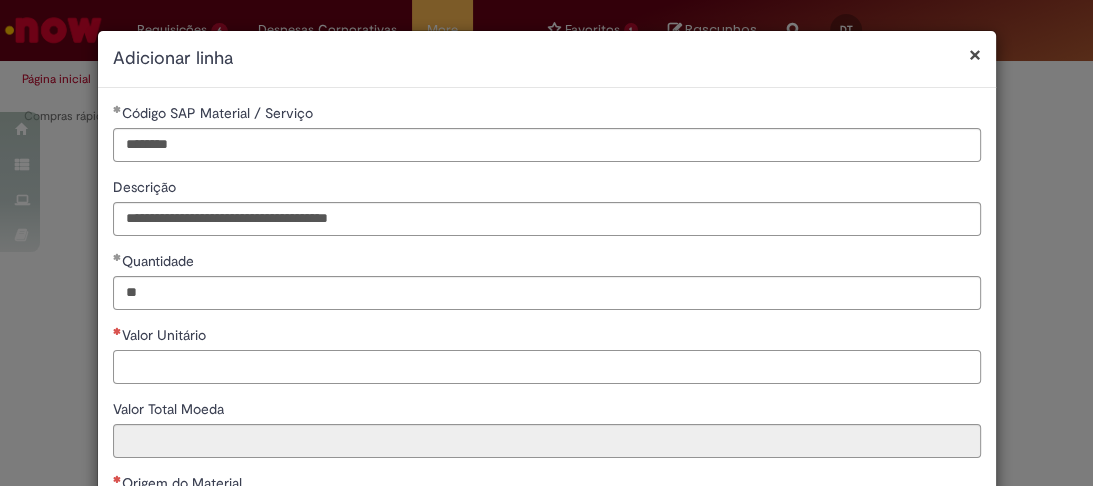 click on "Valor Unitário" at bounding box center [547, 367] 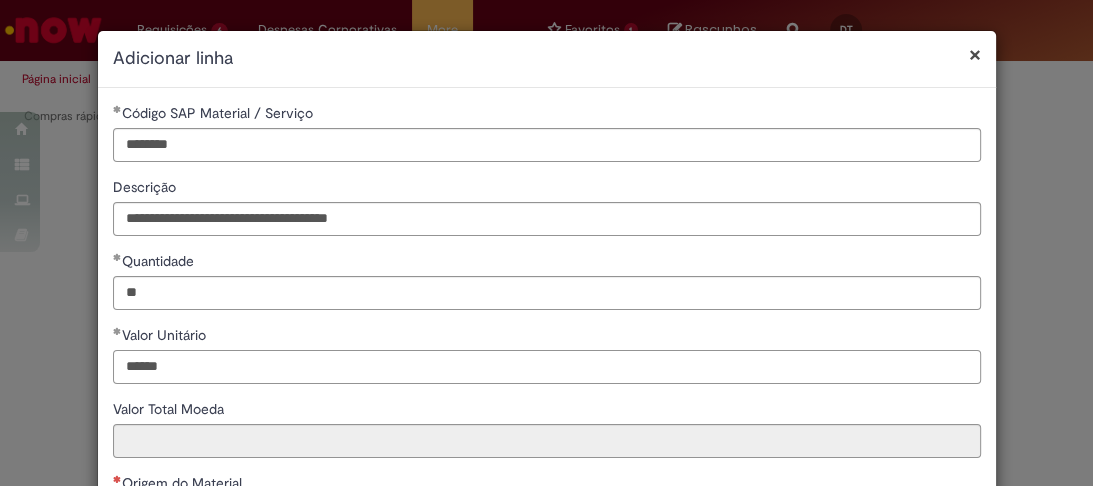 type on "******" 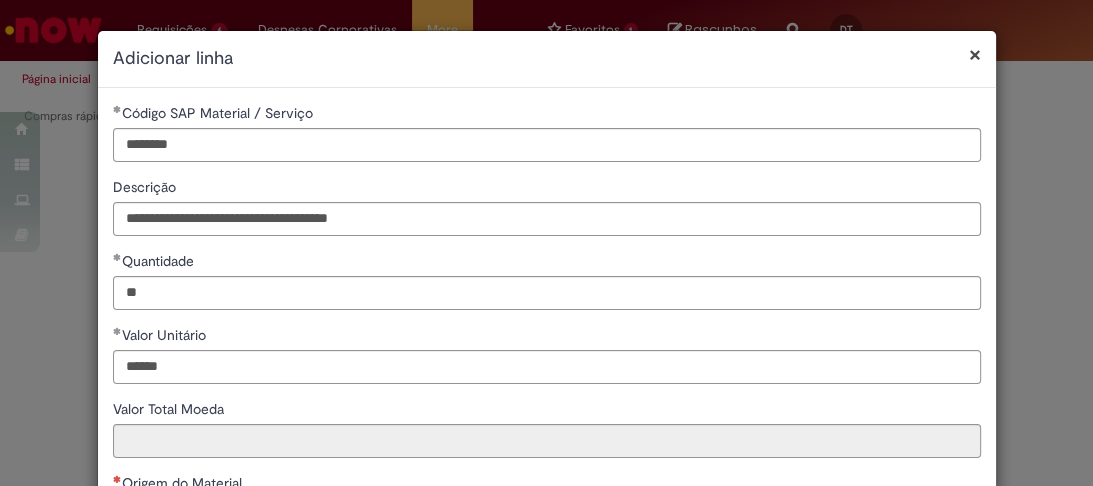 type on "********" 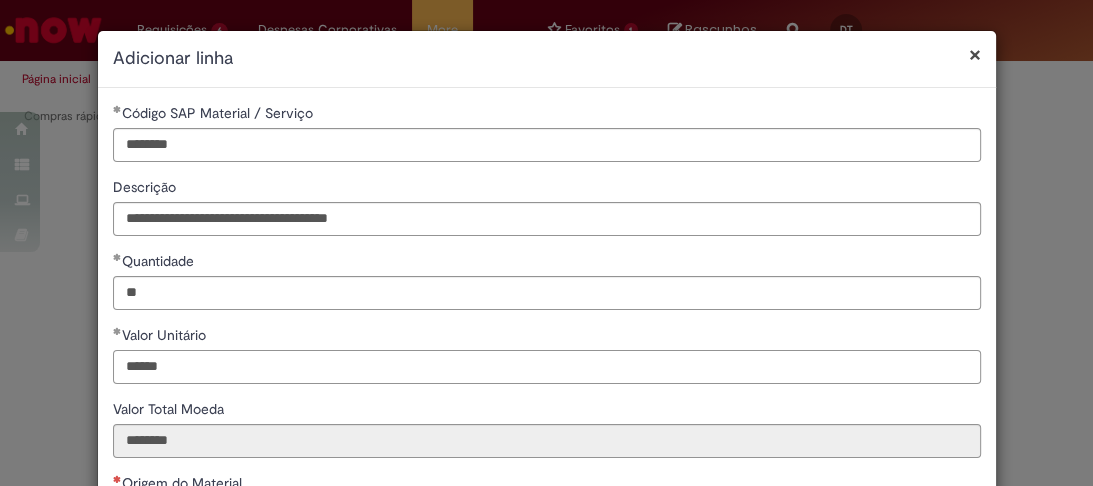 scroll, scrollTop: 320, scrollLeft: 0, axis: vertical 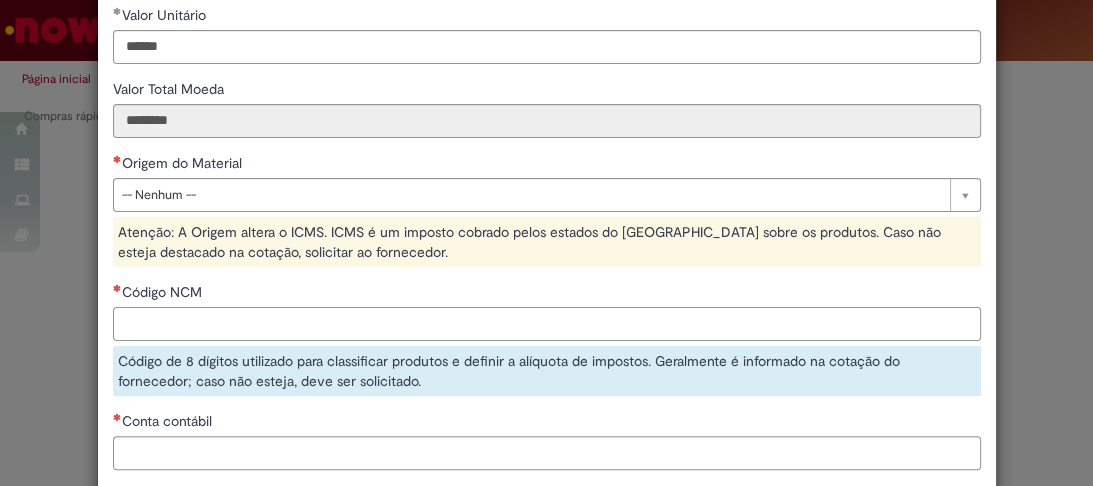 click on "Código NCM" at bounding box center (547, 324) 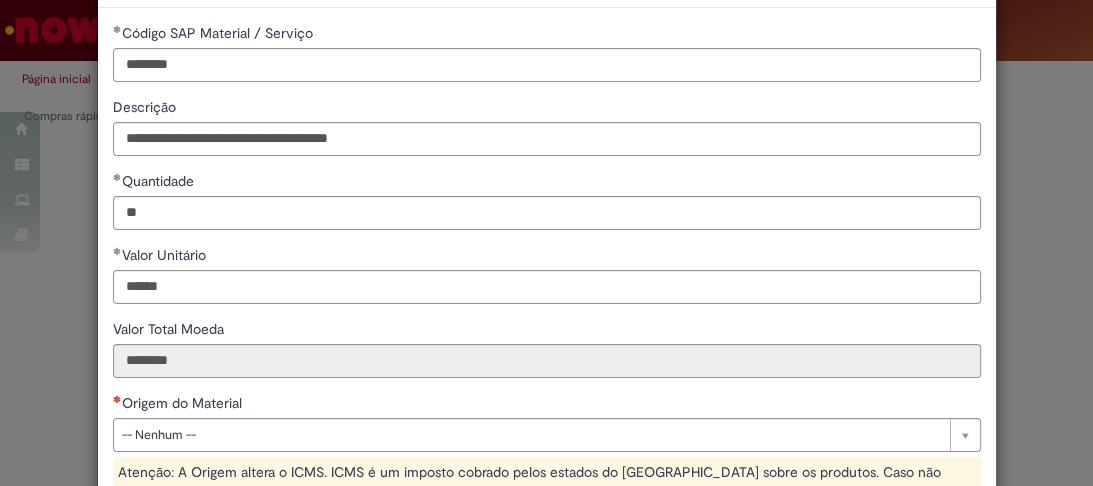 scroll, scrollTop: 0, scrollLeft: 0, axis: both 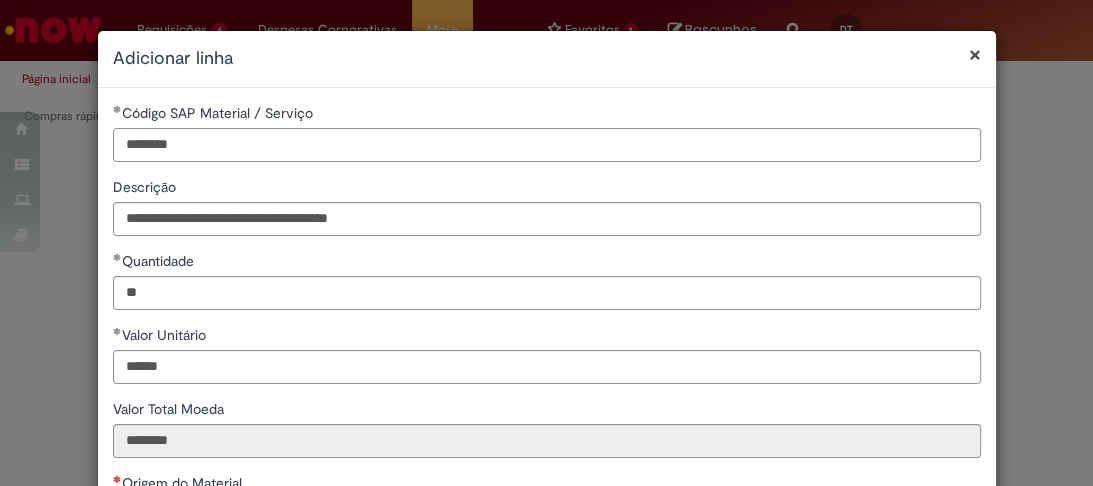 drag, startPoint x: 220, startPoint y: 145, endPoint x: 0, endPoint y: 120, distance: 221.4159 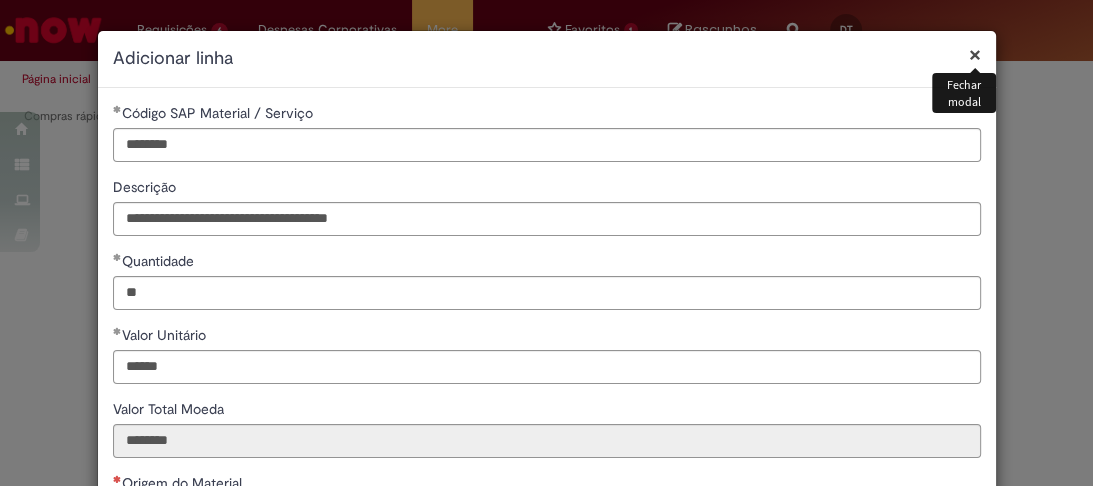 click on "×" at bounding box center [975, 54] 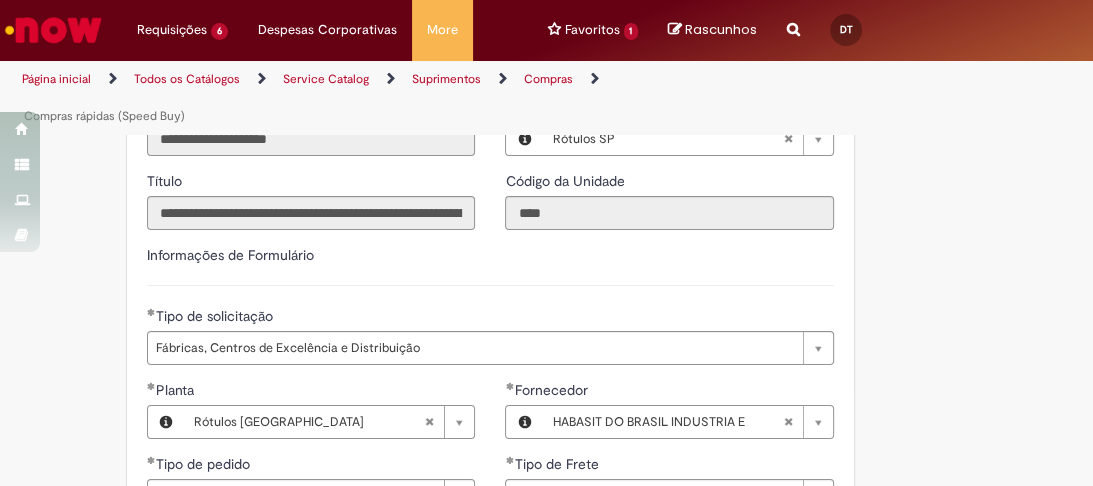 scroll, scrollTop: 3269, scrollLeft: 0, axis: vertical 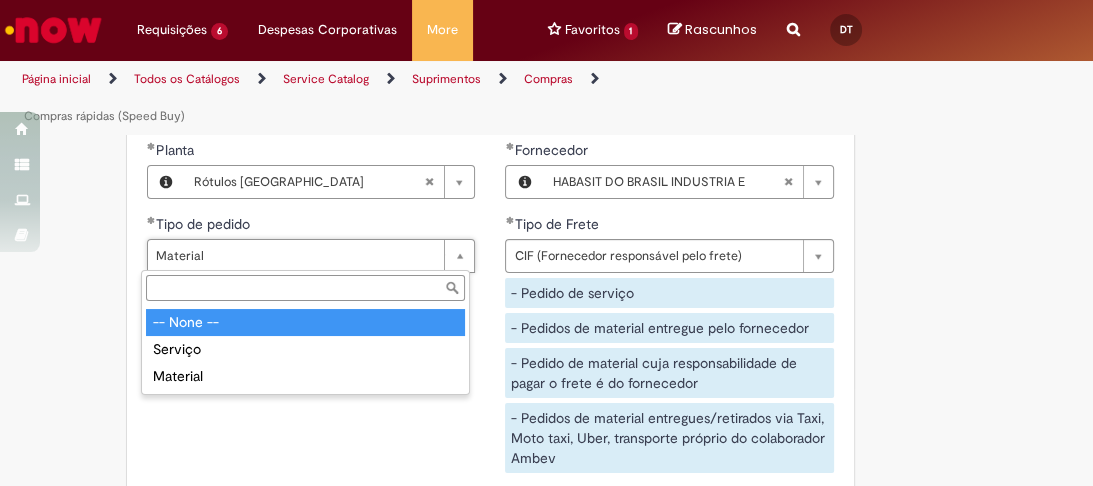 type on "**********" 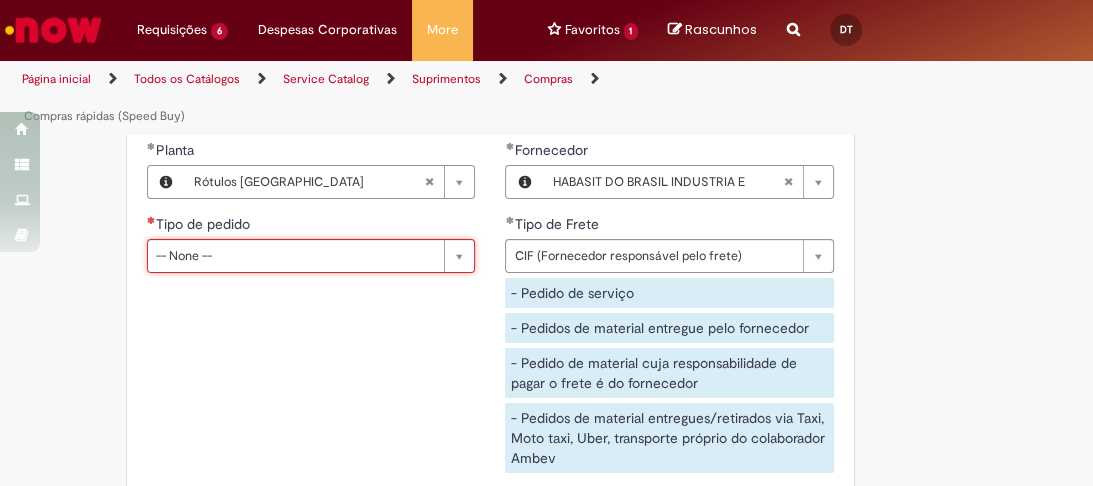 scroll, scrollTop: 0, scrollLeft: 48, axis: horizontal 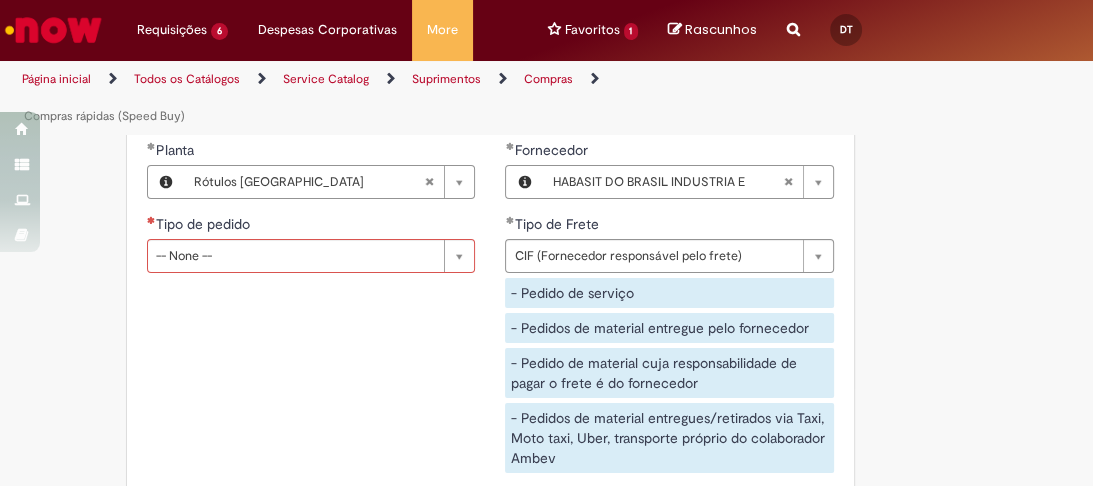 click on "**********" at bounding box center (490, 314) 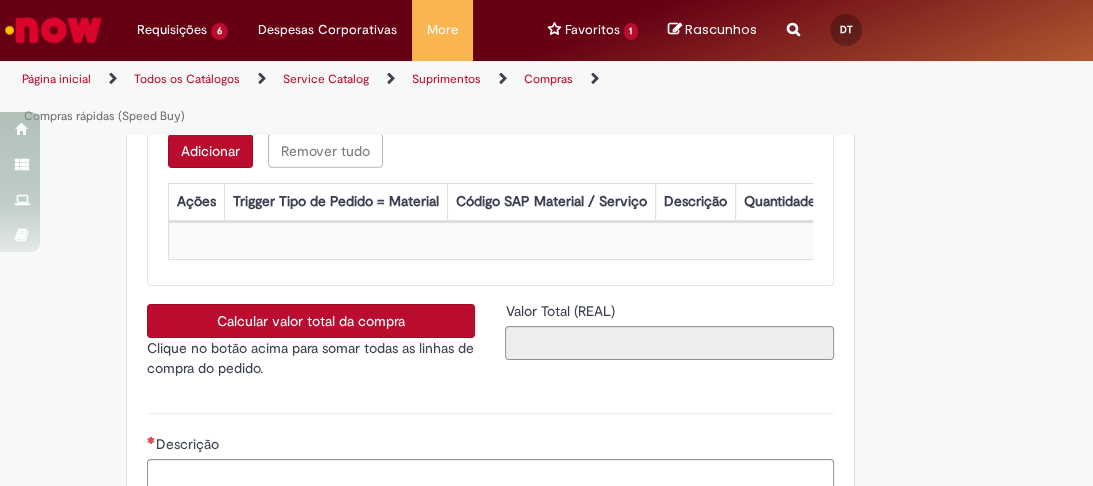 click on "Adicionar" at bounding box center [210, 151] 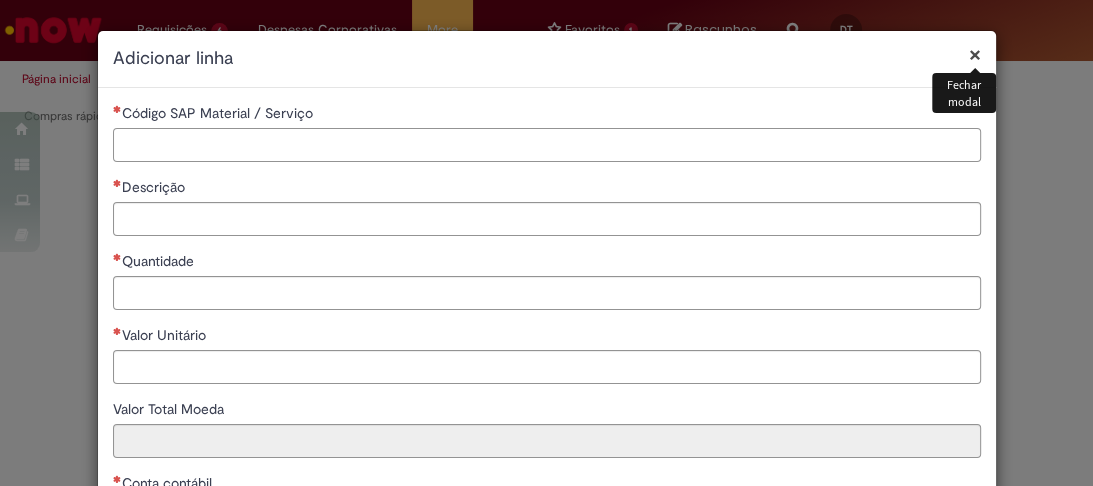 click on "Código SAP Material / Serviço" at bounding box center [547, 145] 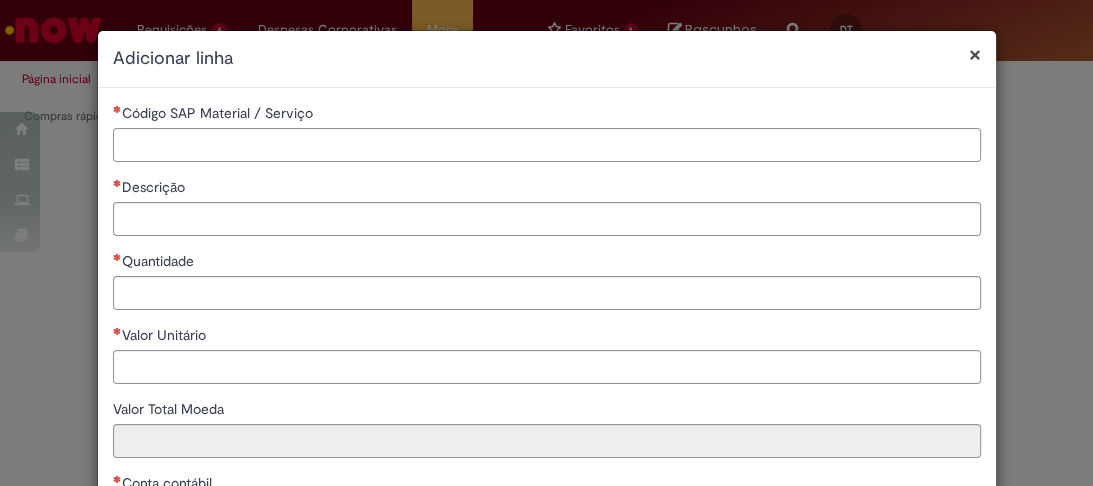 paste on "********" 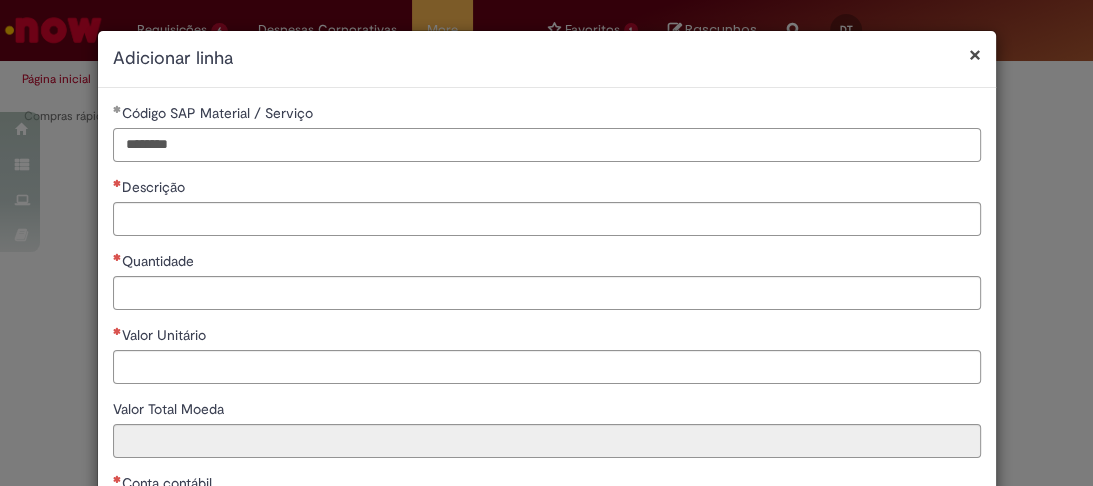 type on "********" 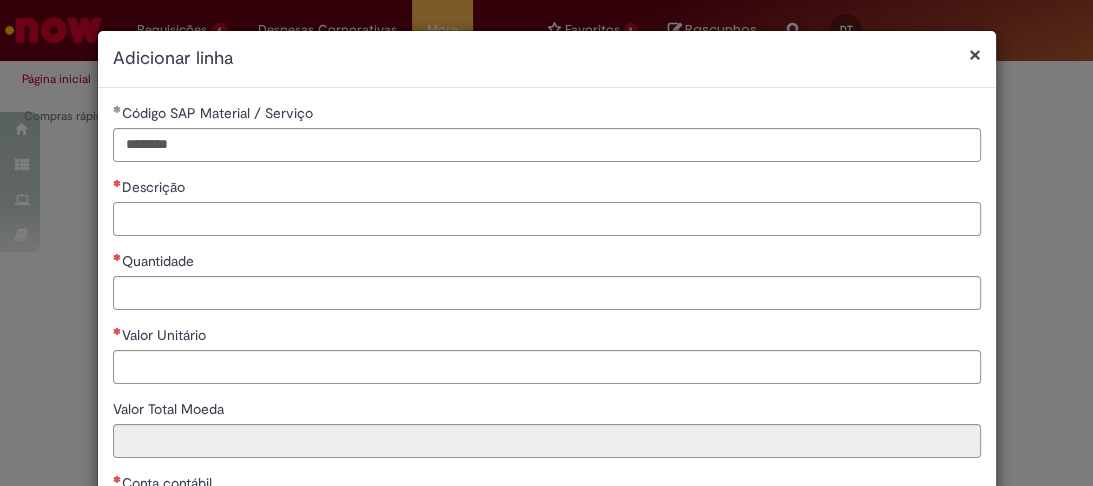 click on "Descrição" at bounding box center [547, 219] 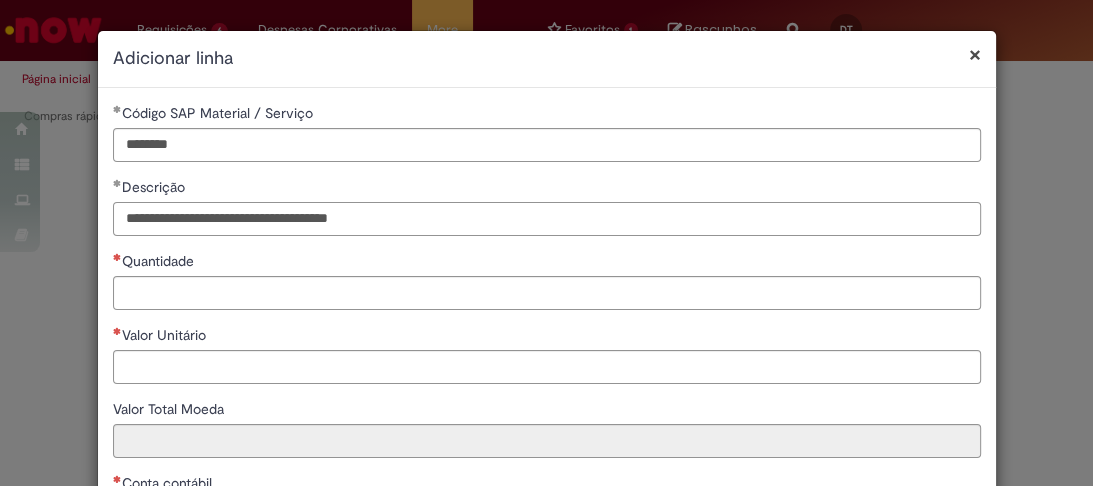 type on "**********" 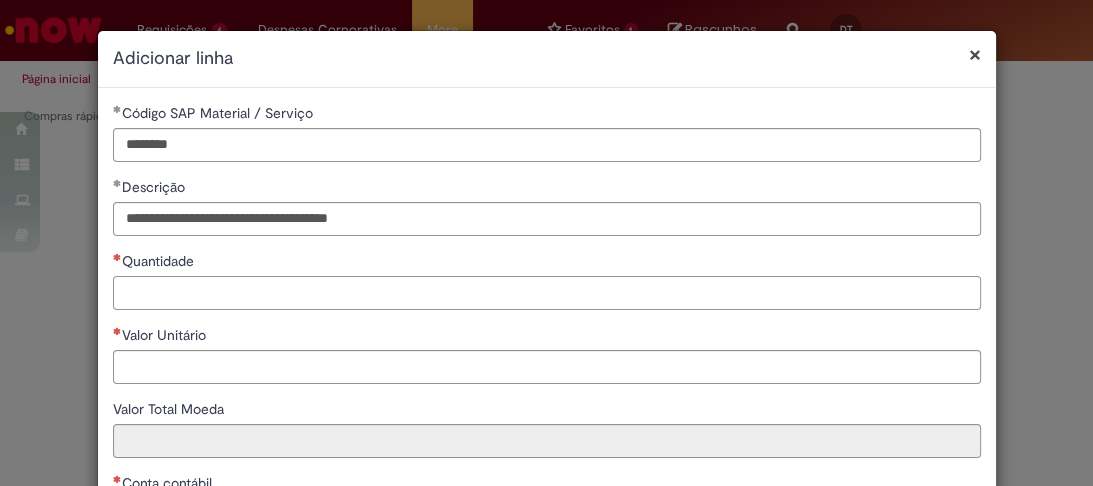 click on "Quantidade" at bounding box center (547, 293) 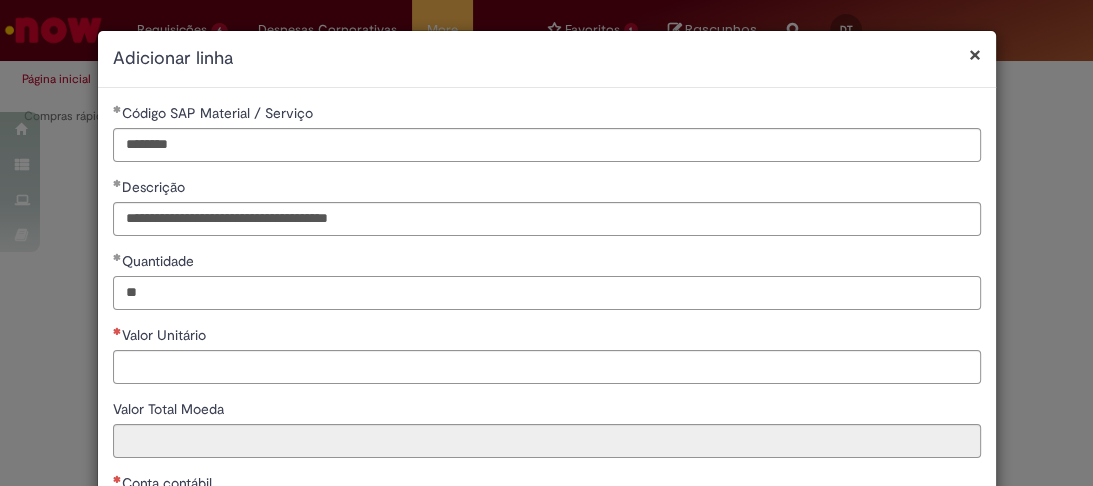 type on "**" 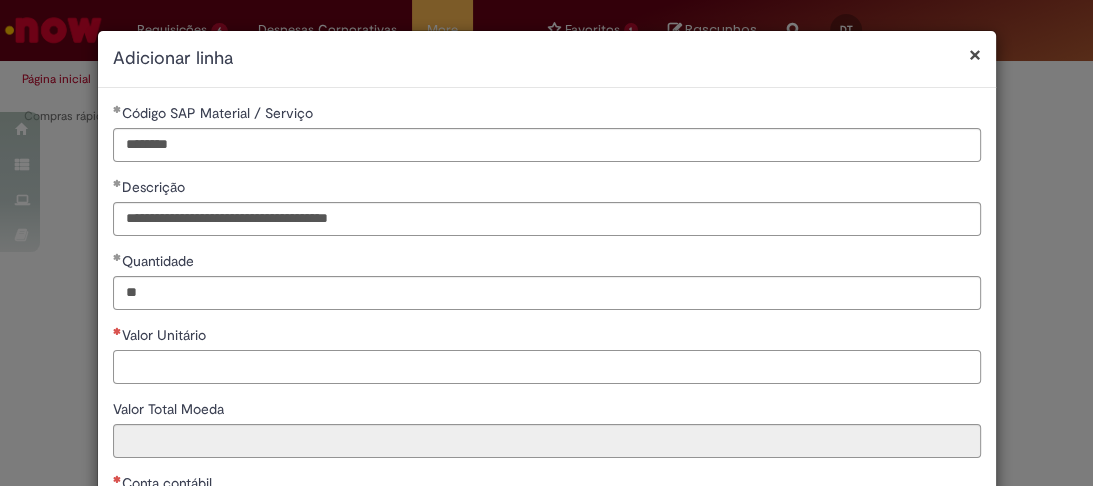 click on "Valor Unitário" at bounding box center (547, 367) 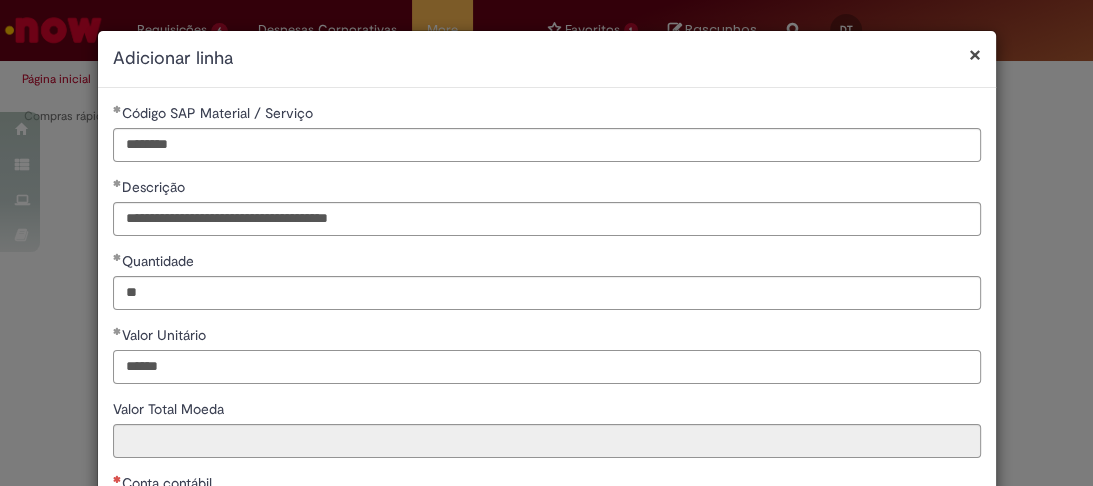 scroll, scrollTop: 160, scrollLeft: 0, axis: vertical 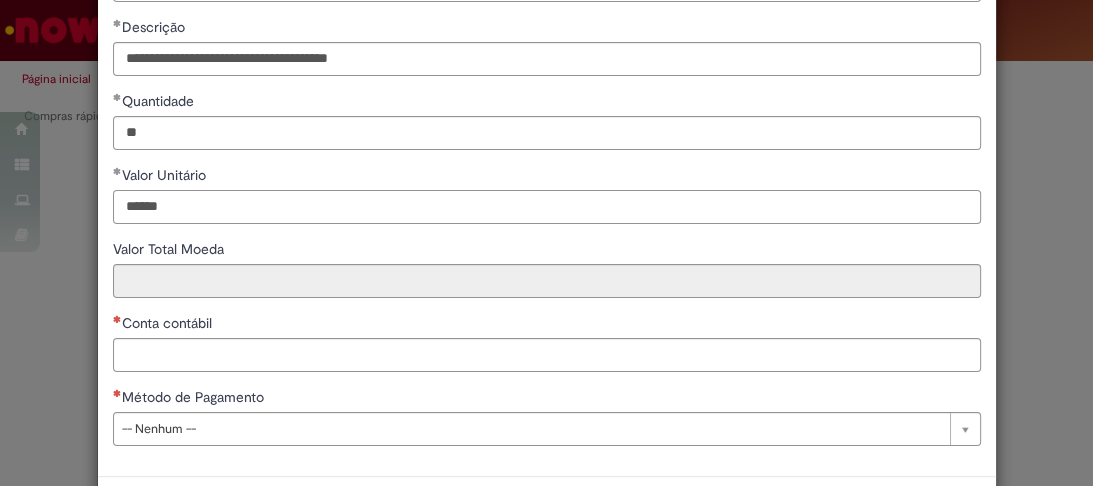 type on "******" 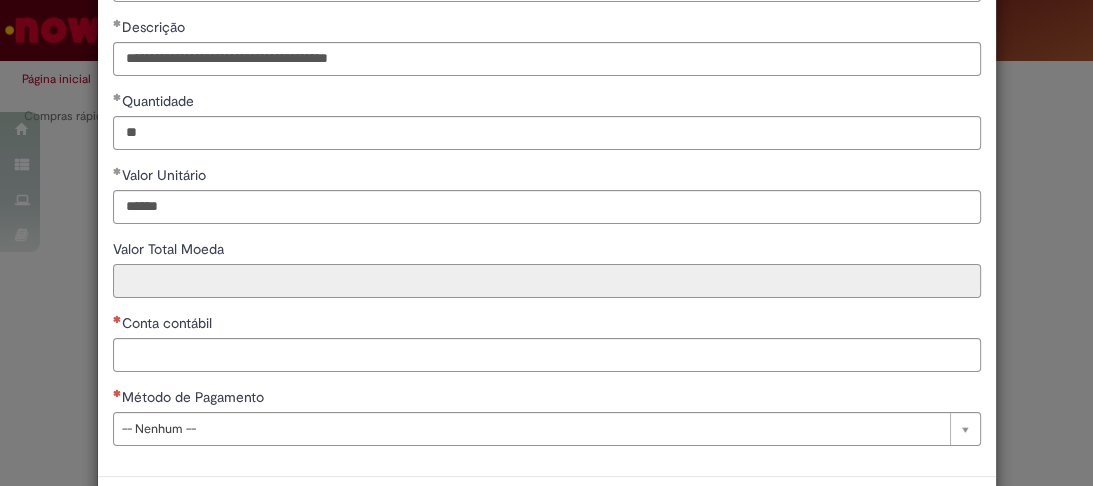 type on "********" 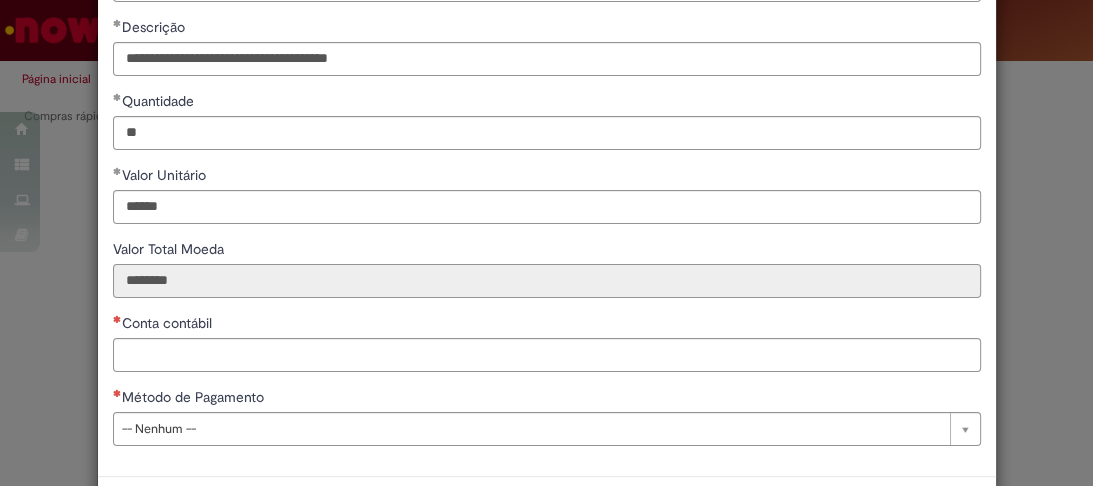 click on "********" at bounding box center (547, 281) 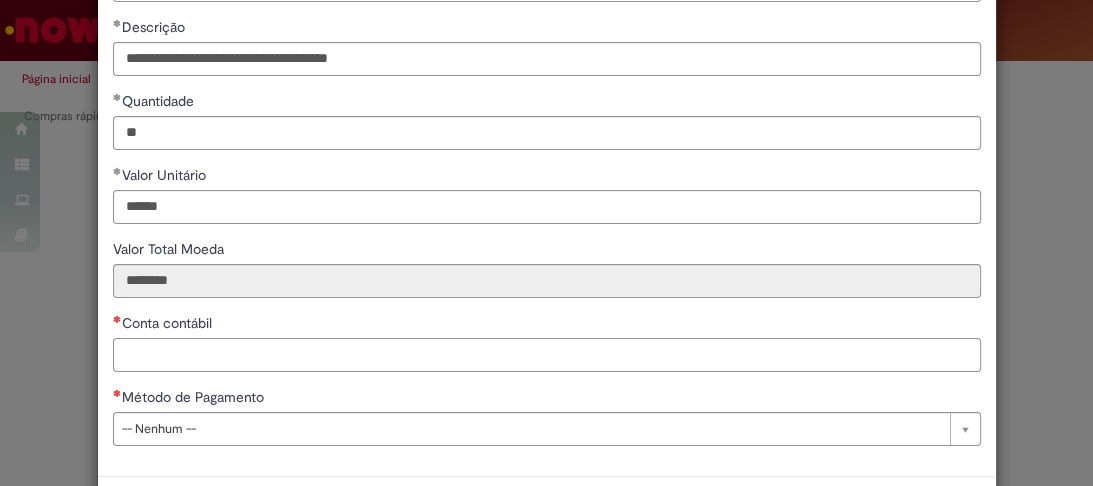 click on "Conta contábil" at bounding box center [547, 355] 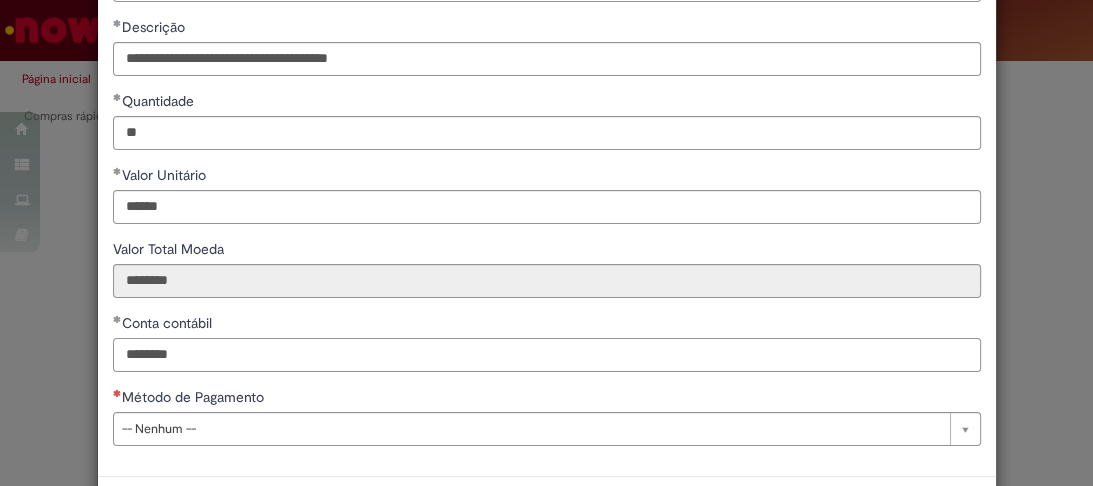 scroll, scrollTop: 240, scrollLeft: 0, axis: vertical 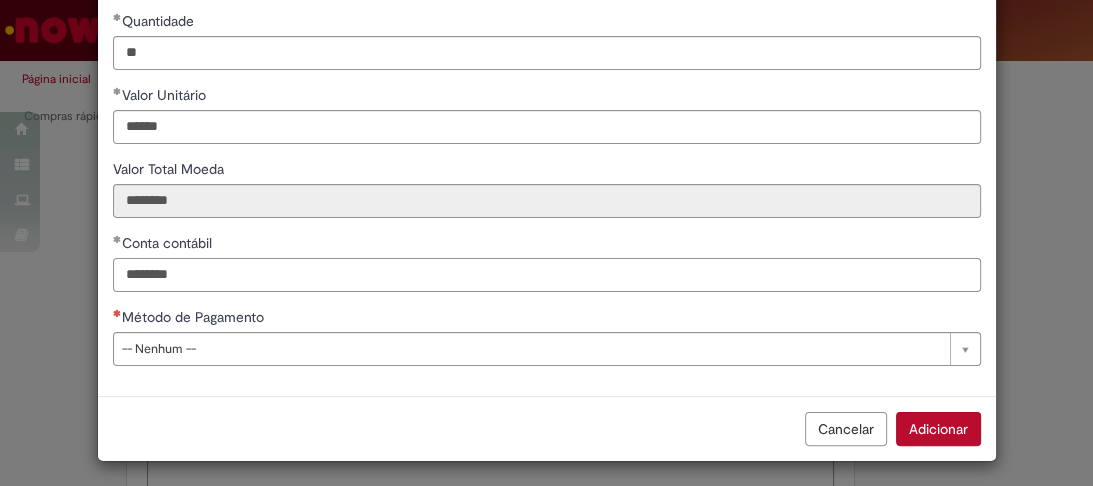 type on "********" 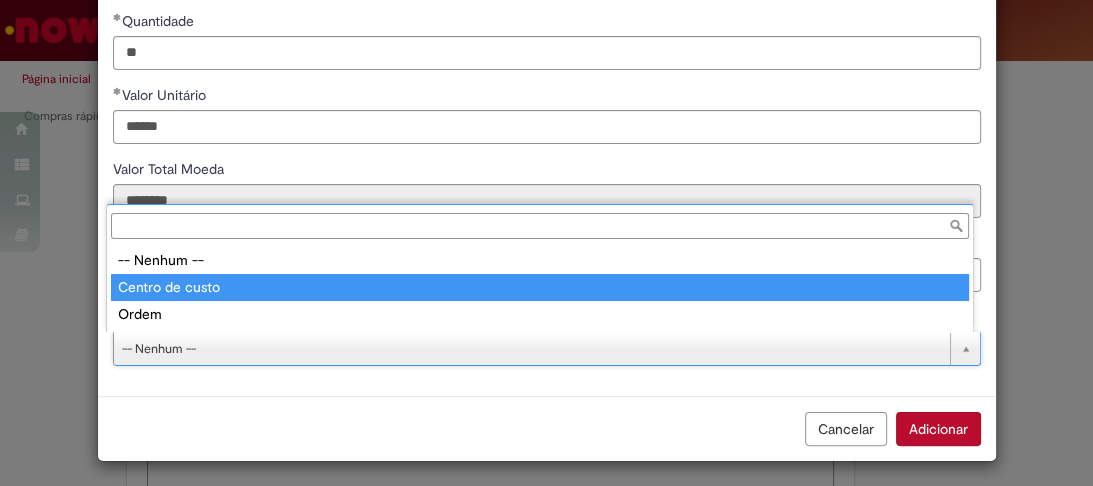 type on "**********" 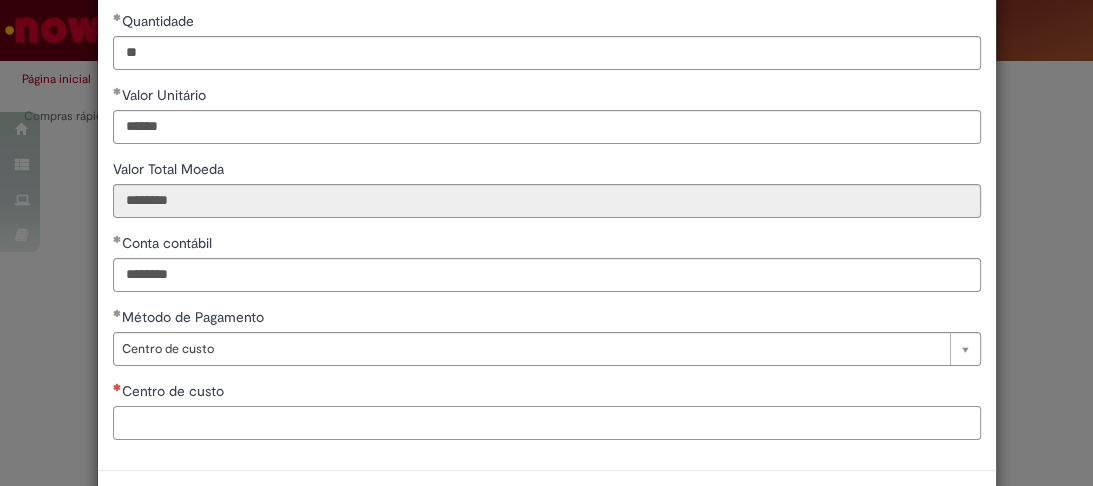 click on "Centro de custo" at bounding box center (547, 423) 